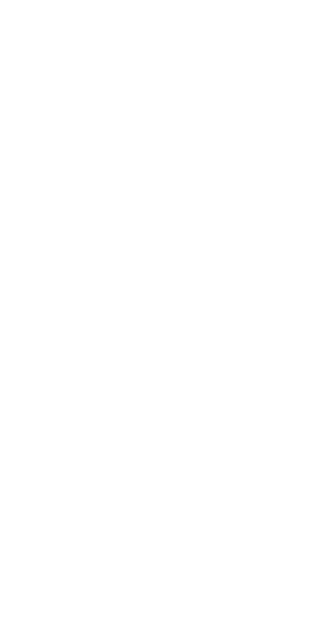 scroll, scrollTop: 0, scrollLeft: 0, axis: both 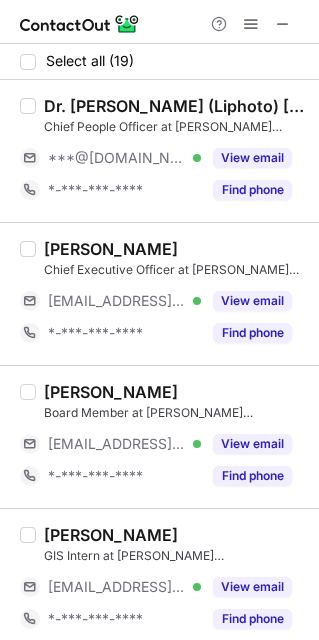 click on "Chief People Officer at McDonald's South Africa" at bounding box center (175, 127) 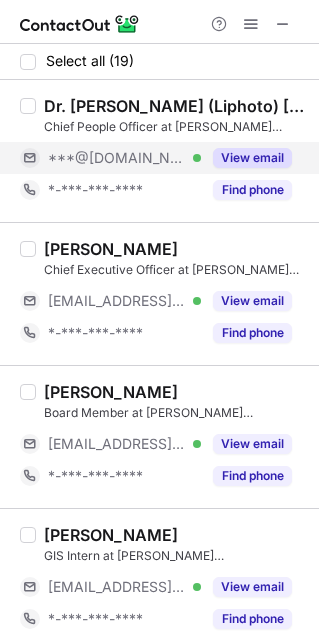 click on "View email" at bounding box center [252, 158] 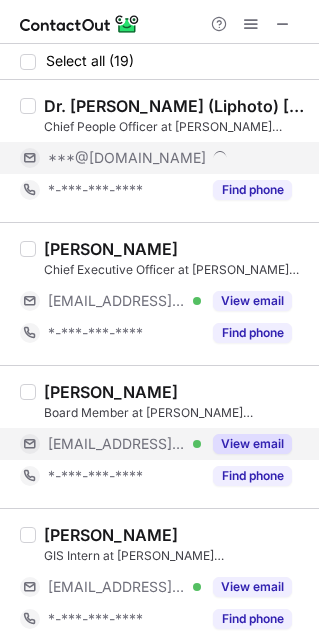 click on "View email" at bounding box center [252, 444] 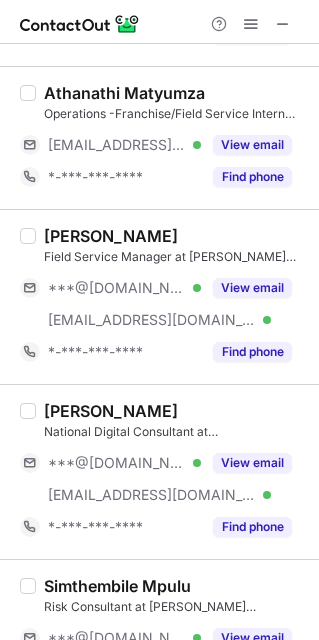 scroll, scrollTop: 600, scrollLeft: 0, axis: vertical 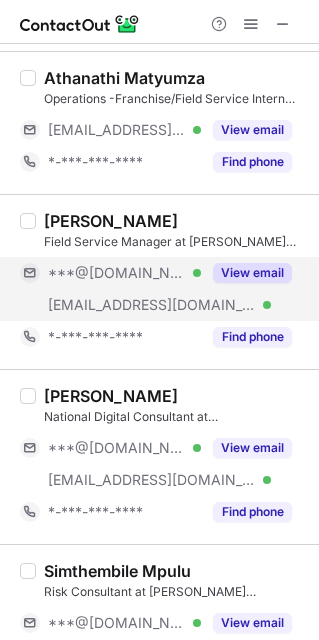 click on "View email" at bounding box center [252, 273] 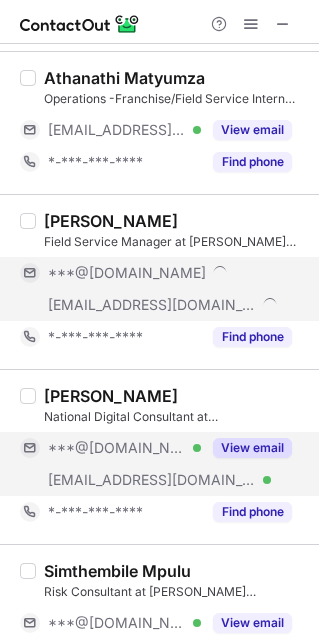 click on "View email" at bounding box center (246, 448) 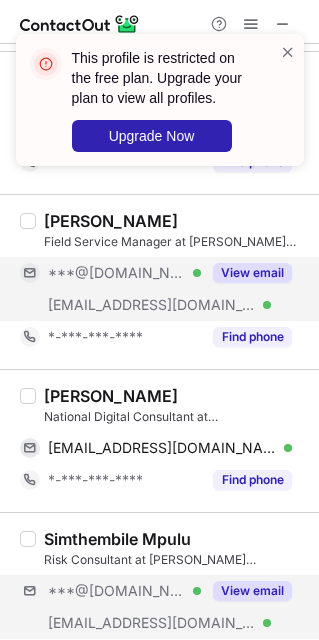 click on "***@yahoo.com Verified ***@mcdonalds.co.za Verified View email" at bounding box center (163, 607) 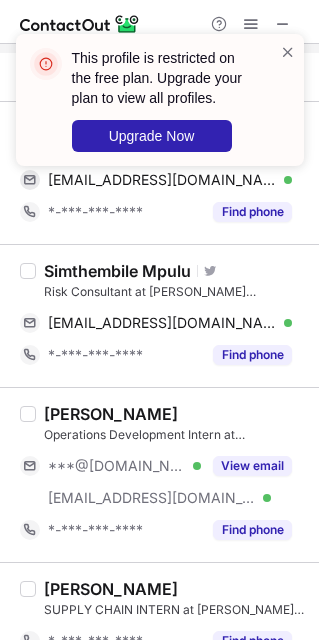 scroll, scrollTop: 1050, scrollLeft: 0, axis: vertical 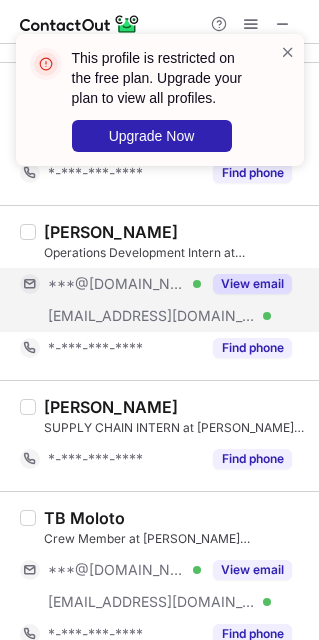 click on "View email" at bounding box center [252, 284] 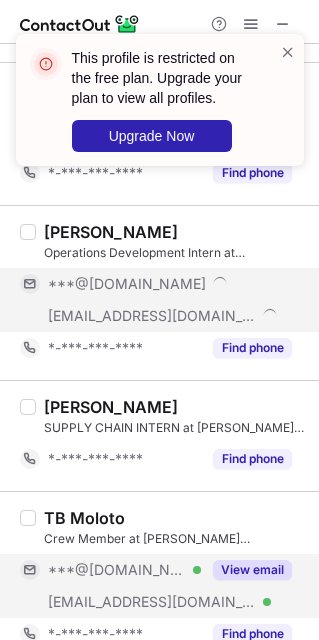 click on "View email" at bounding box center (252, 570) 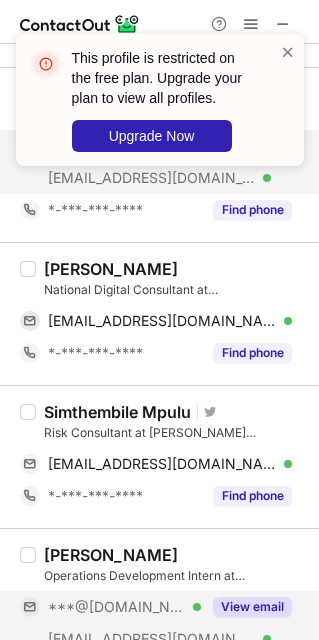 scroll, scrollTop: 717, scrollLeft: 0, axis: vertical 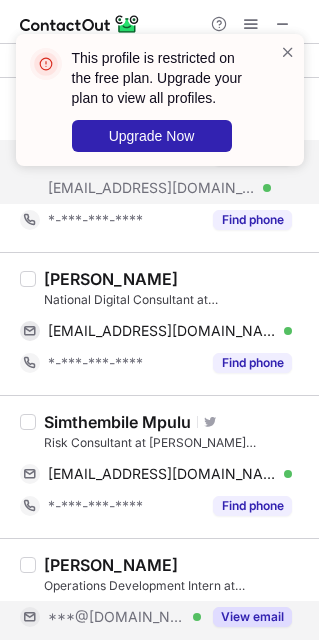 click on "Simthembile Mpulu" at bounding box center (117, 422) 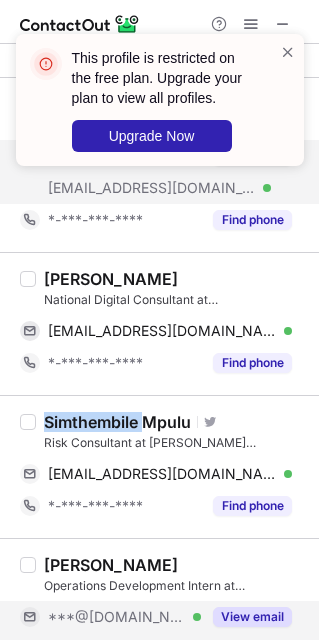 click on "Simthembile Mpulu" at bounding box center (117, 422) 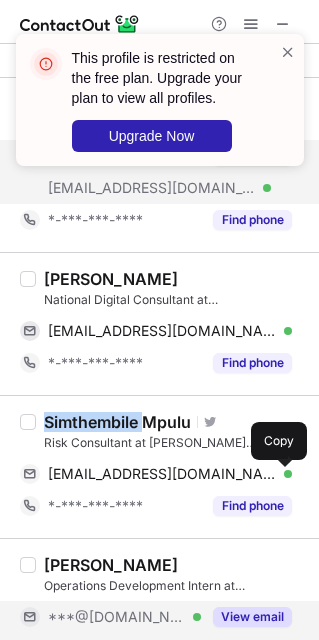 drag, startPoint x: 282, startPoint y: 473, endPoint x: 319, endPoint y: 378, distance: 101.950966 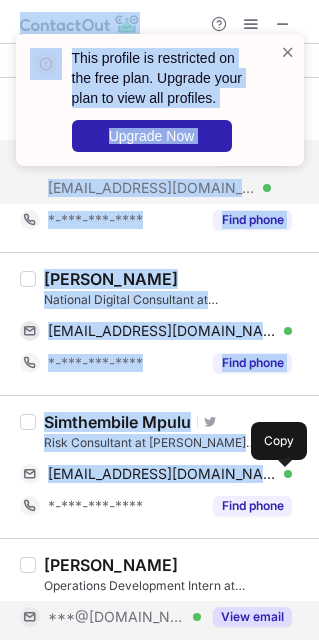 drag, startPoint x: 319, startPoint y: 378, endPoint x: 436, endPoint y: 141, distance: 264.30664 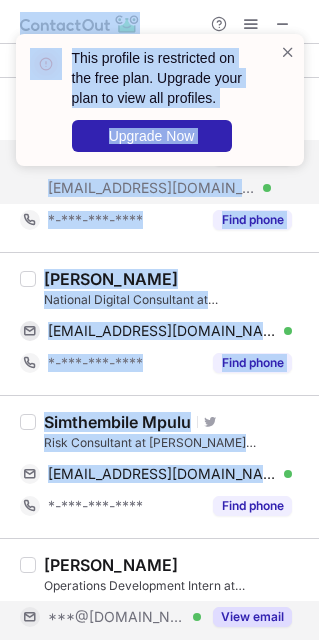 click on "Lindsay D." at bounding box center [111, 279] 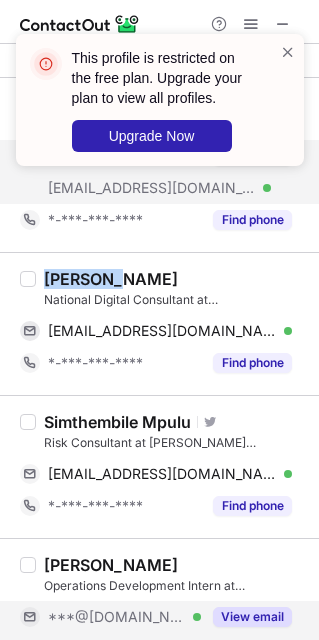 click on "Lindsay D." at bounding box center (111, 279) 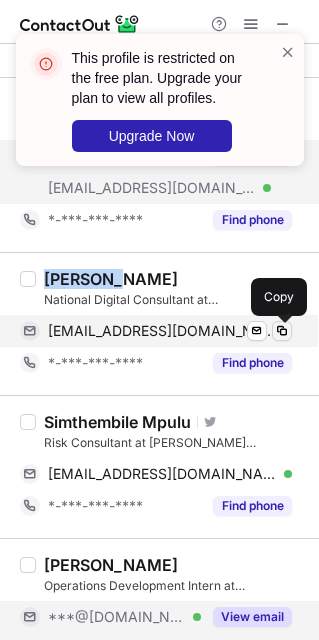 click at bounding box center [282, 331] 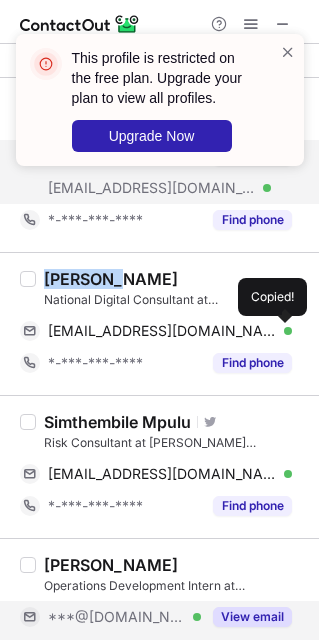 type 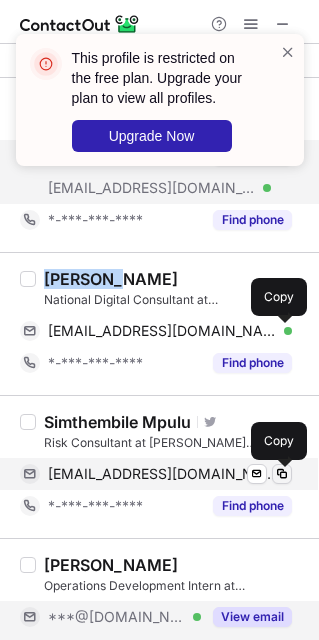 click at bounding box center [282, 474] 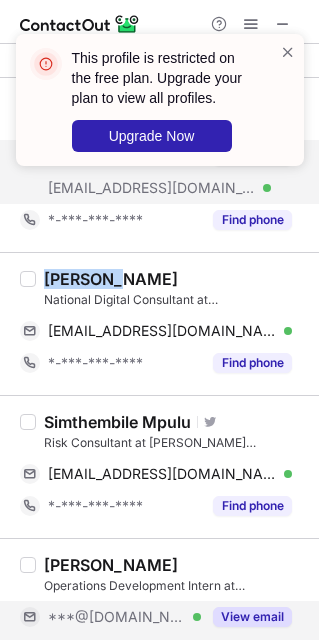type 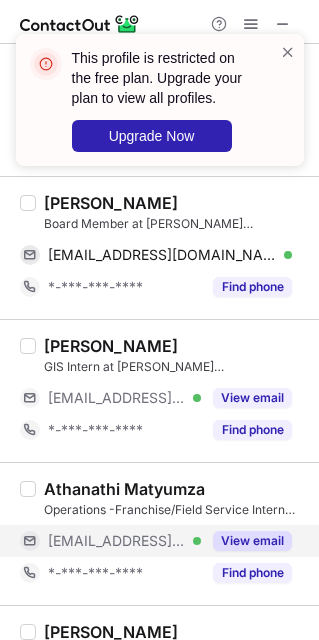 scroll, scrollTop: 117, scrollLeft: 0, axis: vertical 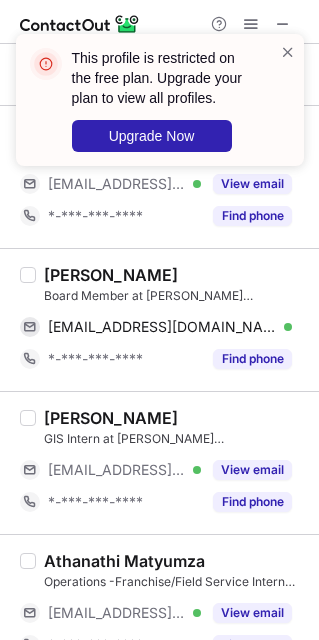 click on "Greg Solomon" at bounding box center [111, 275] 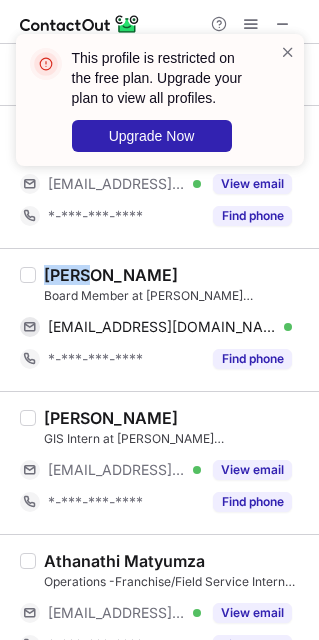 click on "Greg Solomon" at bounding box center (111, 275) 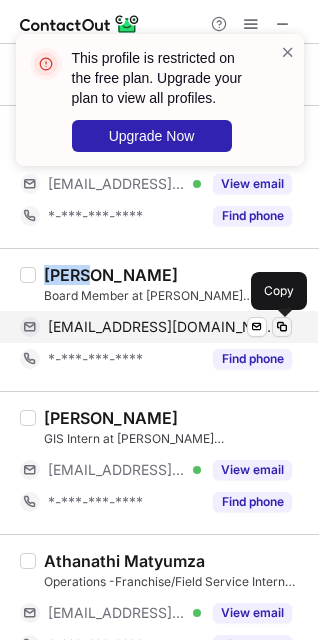 click at bounding box center (282, 327) 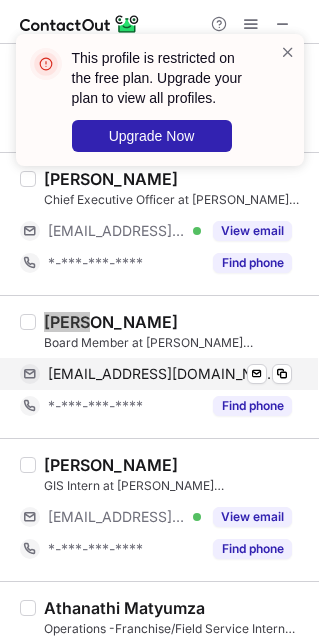 scroll, scrollTop: 0, scrollLeft: 0, axis: both 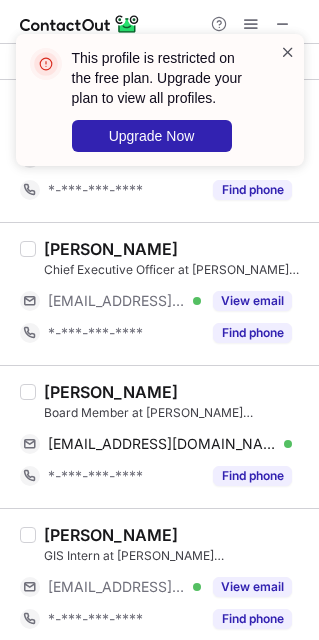 click at bounding box center [288, 52] 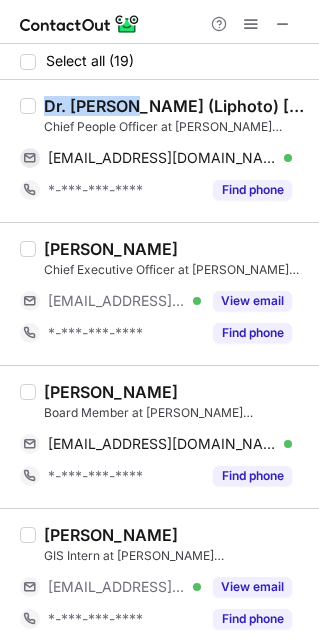 drag, startPoint x: 132, startPoint y: 102, endPoint x: 72, endPoint y: 116, distance: 61.611687 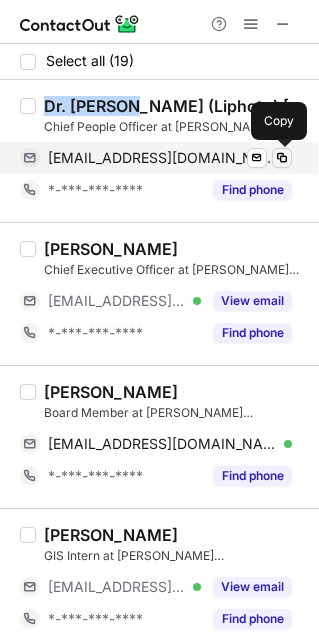 click at bounding box center (282, 158) 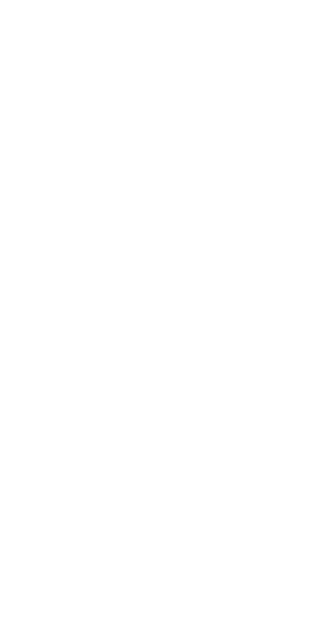 scroll, scrollTop: 0, scrollLeft: 0, axis: both 